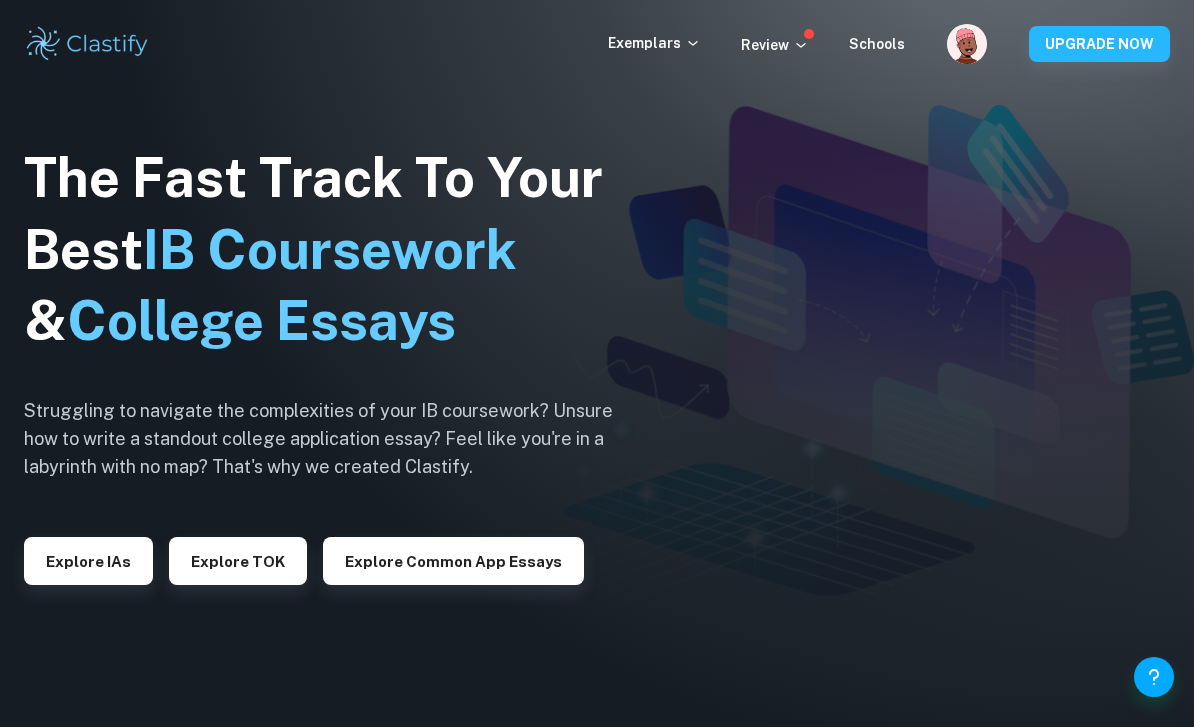 scroll, scrollTop: 0, scrollLeft: 0, axis: both 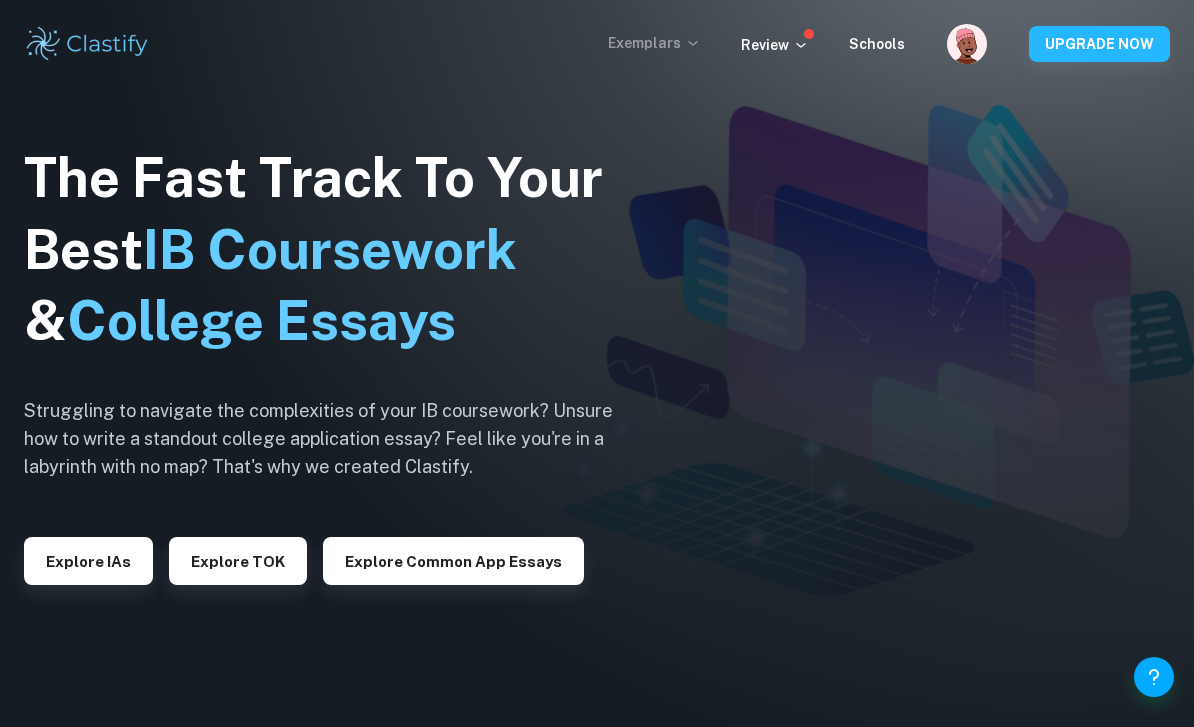 click on "Exemplars" at bounding box center (654, 43) 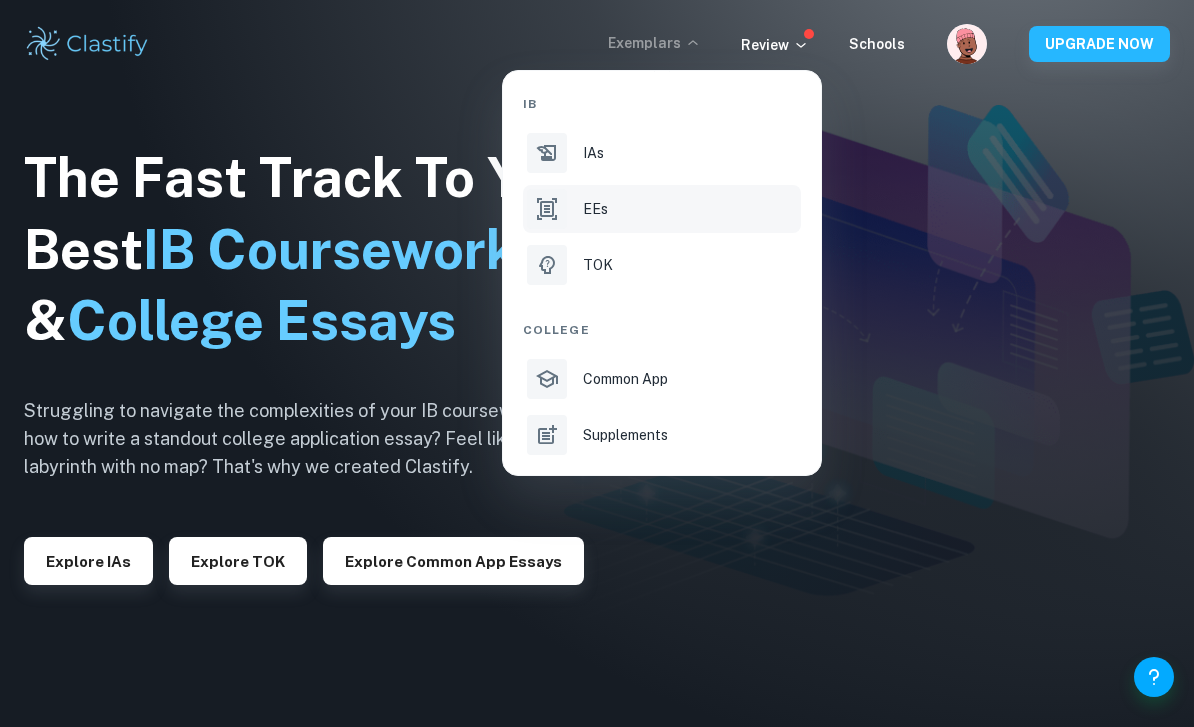 click on "EEs" at bounding box center [690, 209] 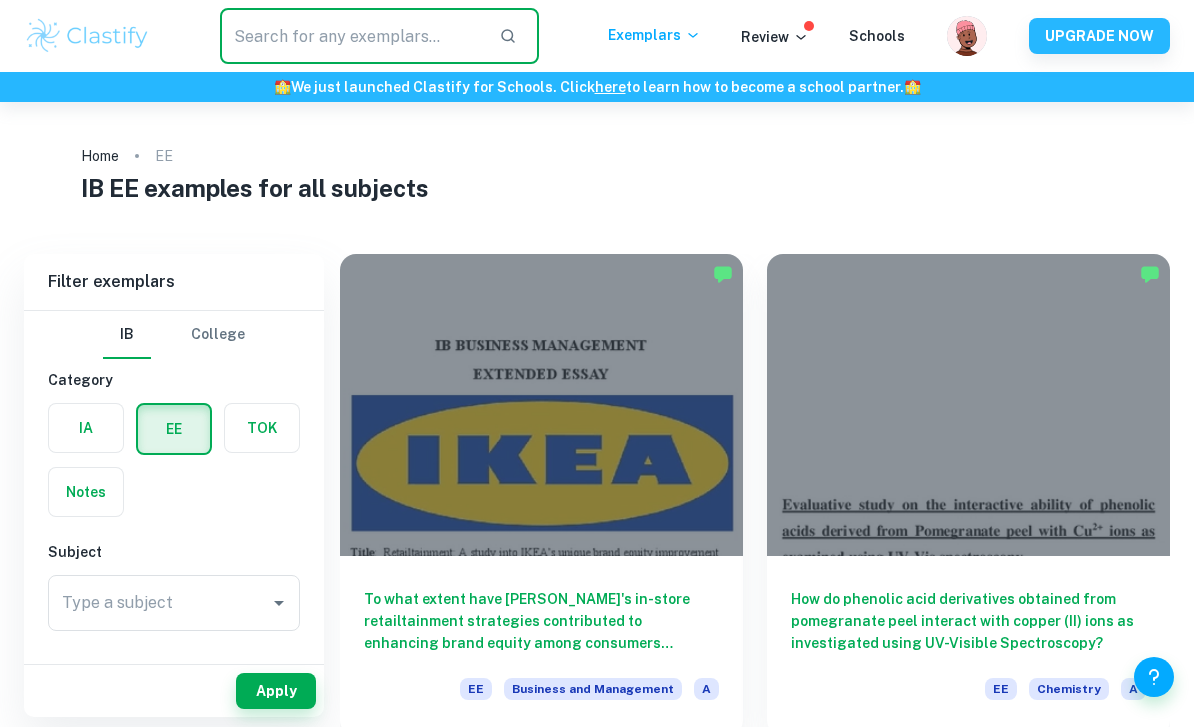 click at bounding box center [352, 36] 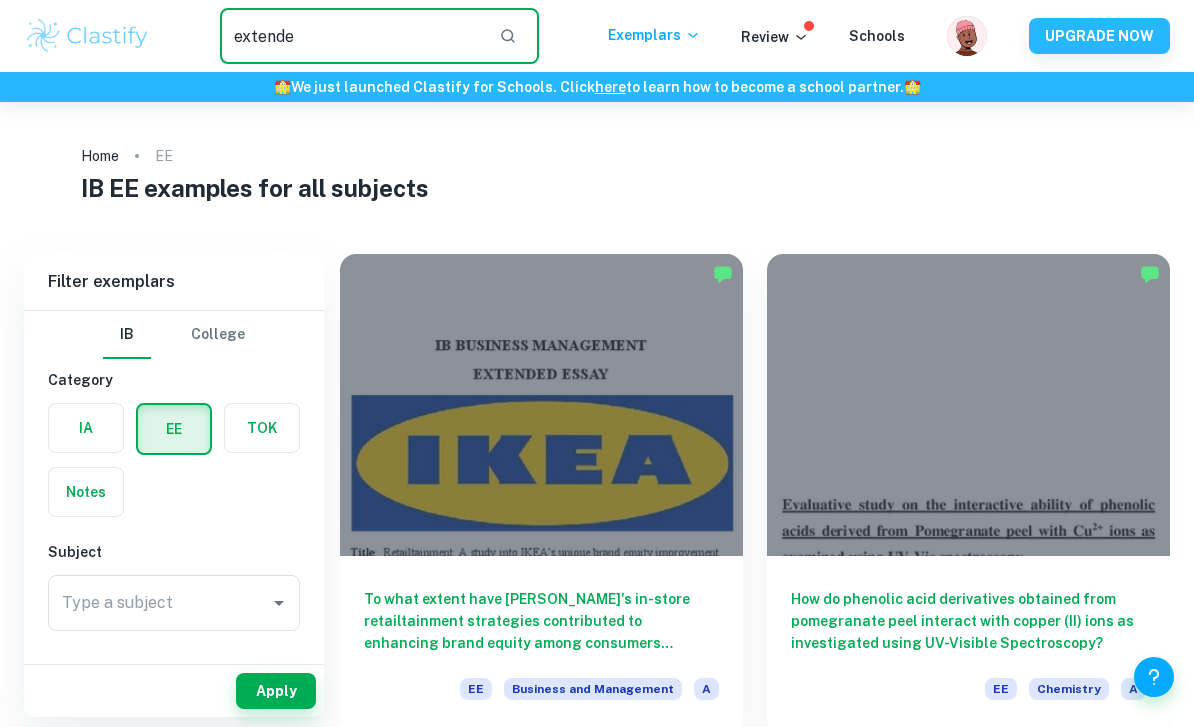 type on "extended" 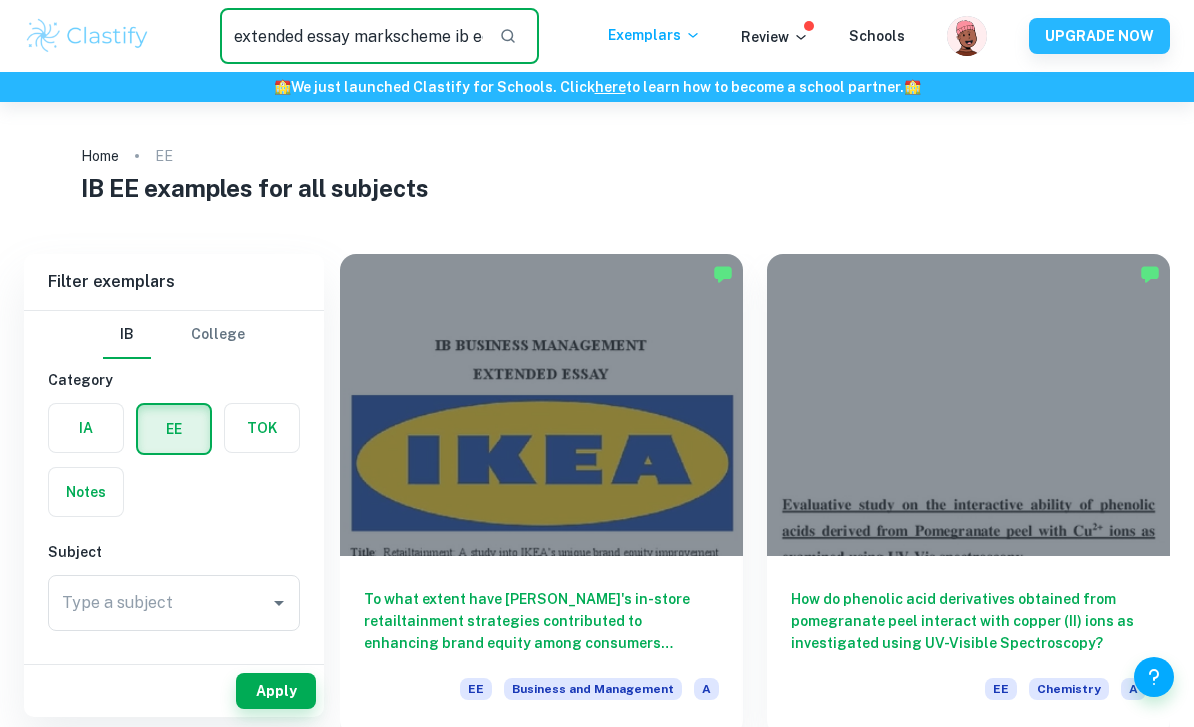 type on "extended essay markscheme ib economics" 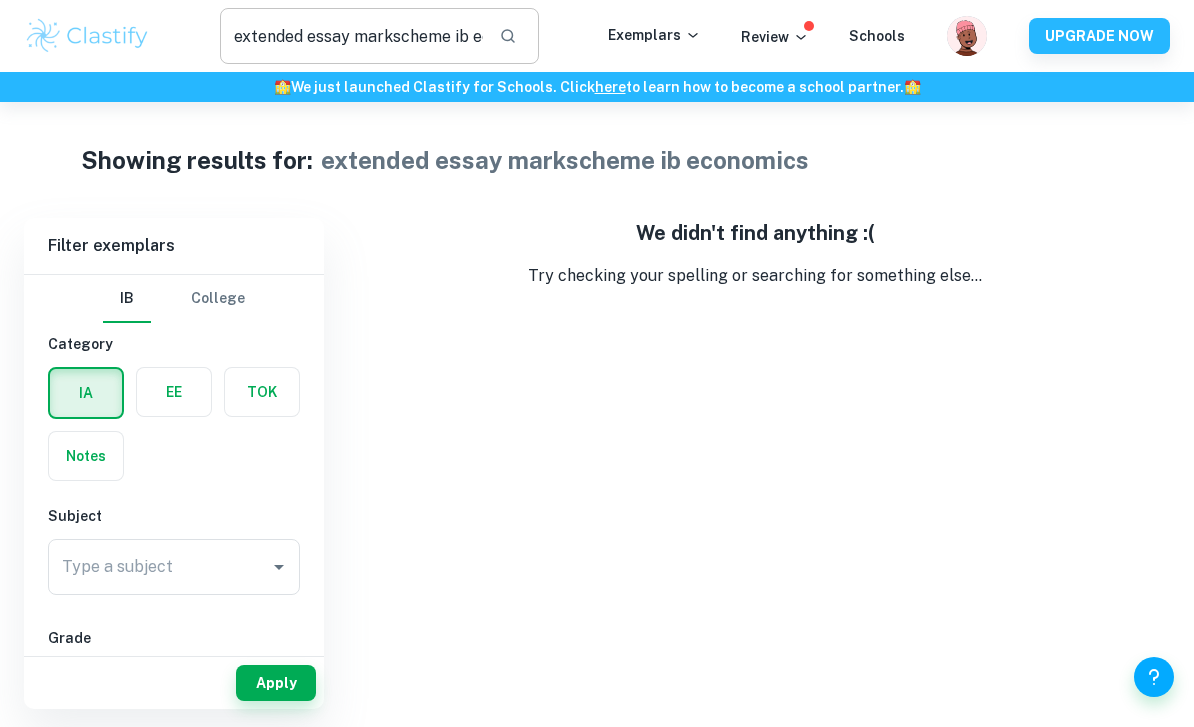 click on "extended essay markscheme ib economics" at bounding box center [352, 36] 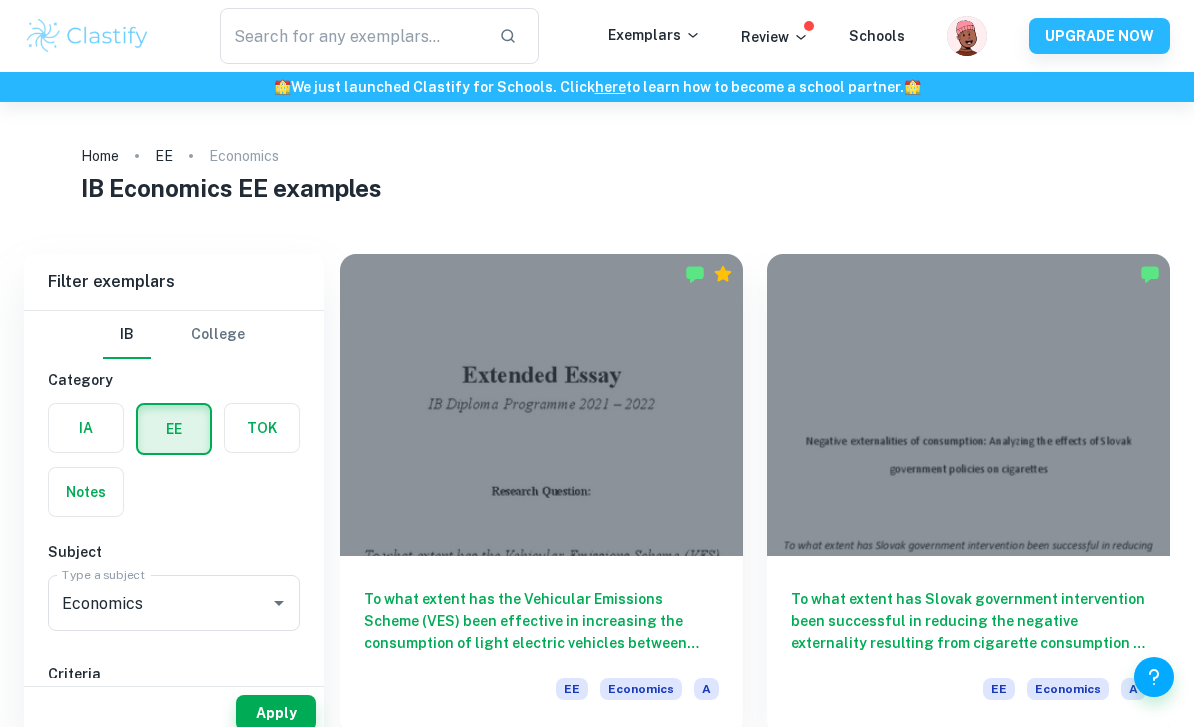 scroll, scrollTop: 22, scrollLeft: 0, axis: vertical 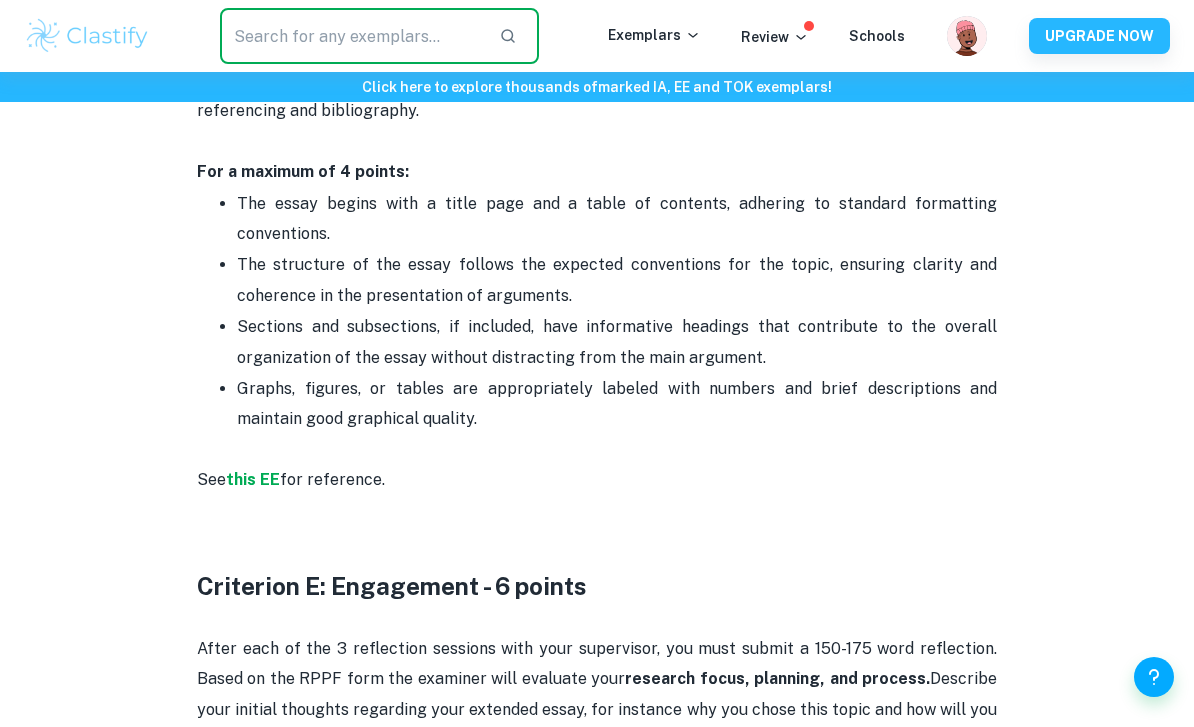 drag, startPoint x: 435, startPoint y: 392, endPoint x: 316, endPoint y: 51, distance: 361.16754 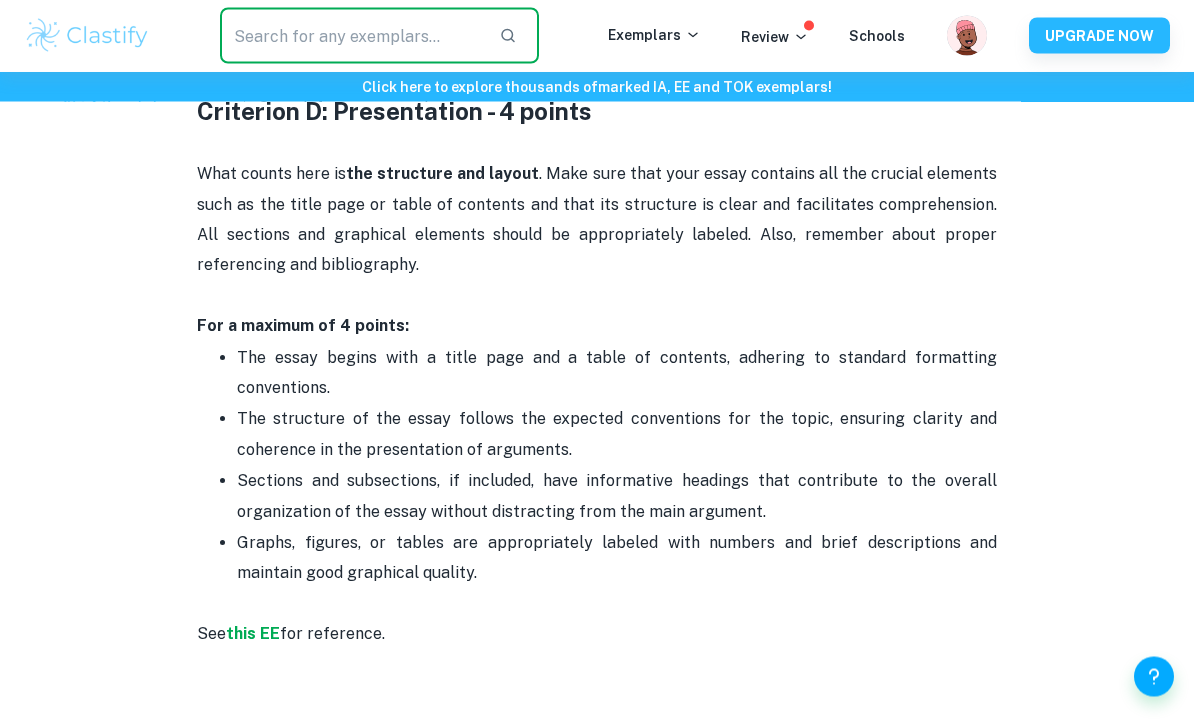 click on "Sections and subsections, if included, have informative headings that contribute to the overall organization of the essay without distracting from the main argument." at bounding box center (617, 497) 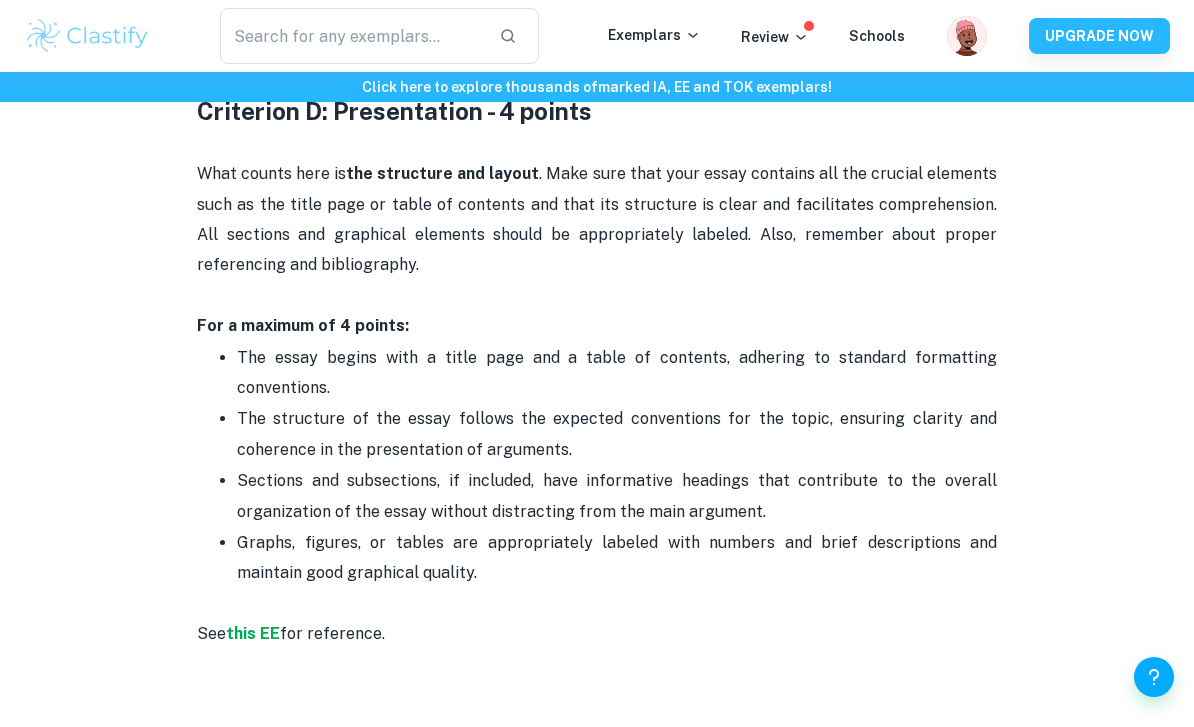 scroll, scrollTop: 3416, scrollLeft: 0, axis: vertical 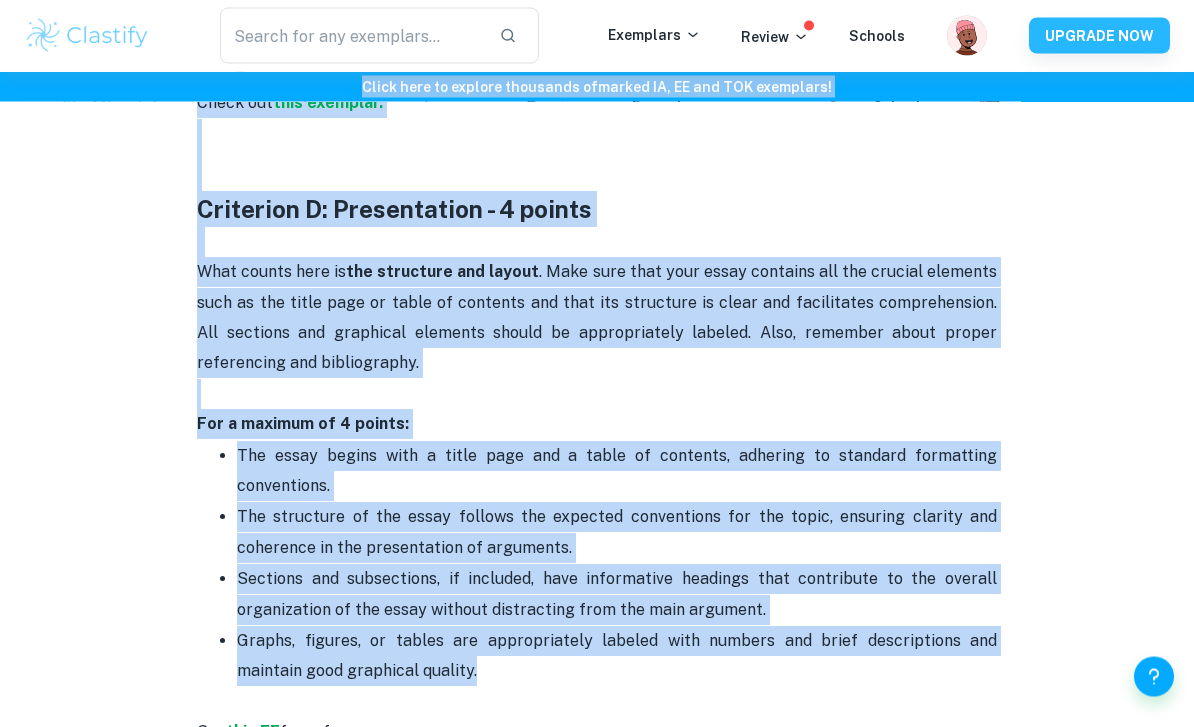 drag, startPoint x: 414, startPoint y: 662, endPoint x: 237, endPoint y: 88, distance: 600.6705 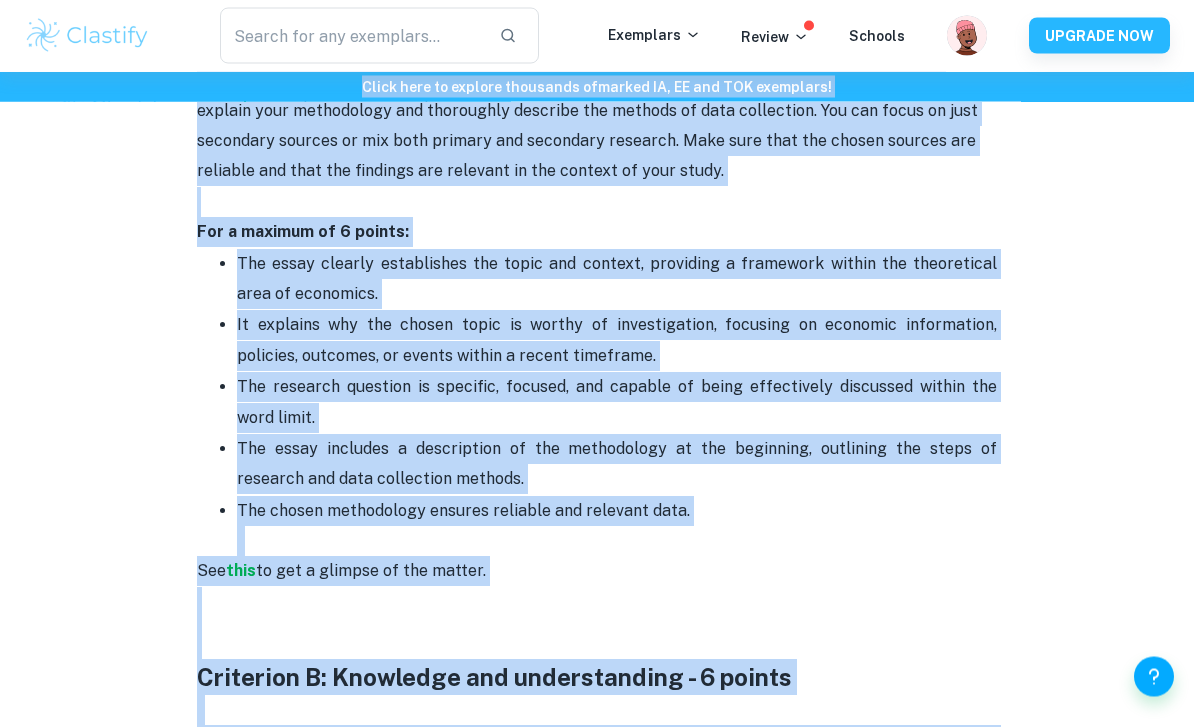 scroll, scrollTop: 1177, scrollLeft: 0, axis: vertical 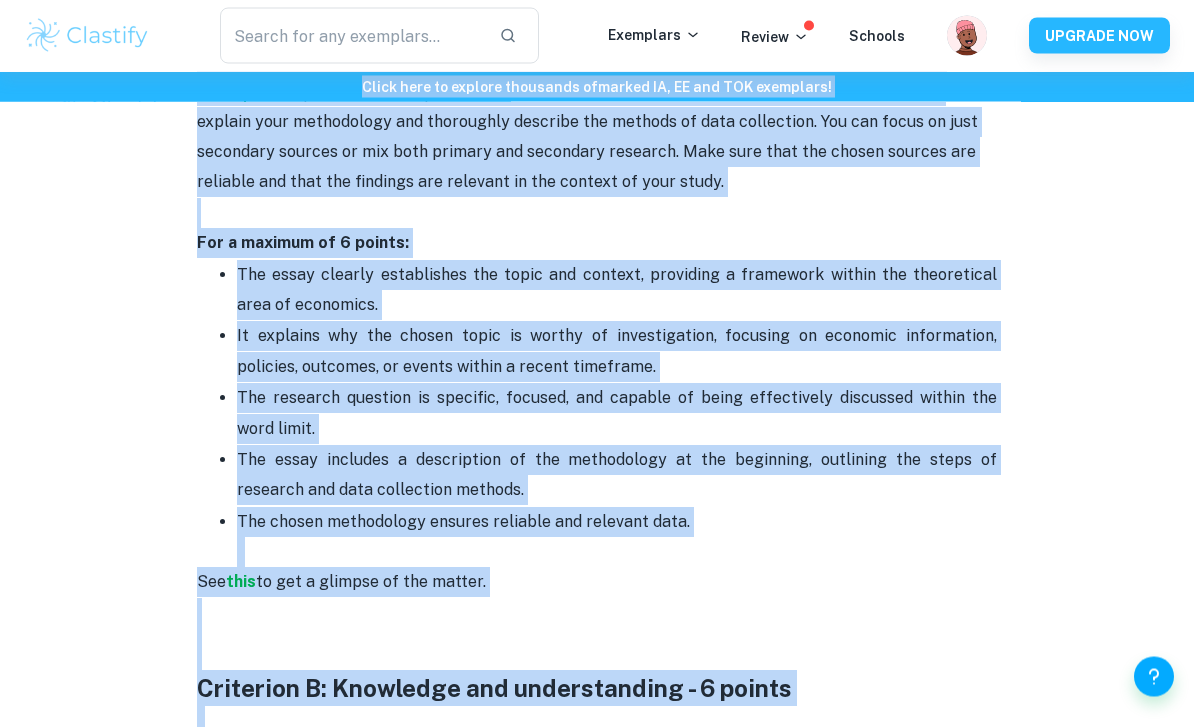 click on "The main aspects of this criterion are  the topic, research question, and methodology.  You should clearly state them at the beginning of your essay. The topic must be worthy of investigation not older than approximately [DEMOGRAPHIC_DATA], and also not speculative about the future. You must clearly explain your methodology and thoroughly describe the methods of data collection. You can focus on just secondary sources or mix both primary and secondary research. Make sure that the chosen sources are reliable and that the findings are relevant in the context of your study.  For a maximum of 6 points:" at bounding box center (597, 123) 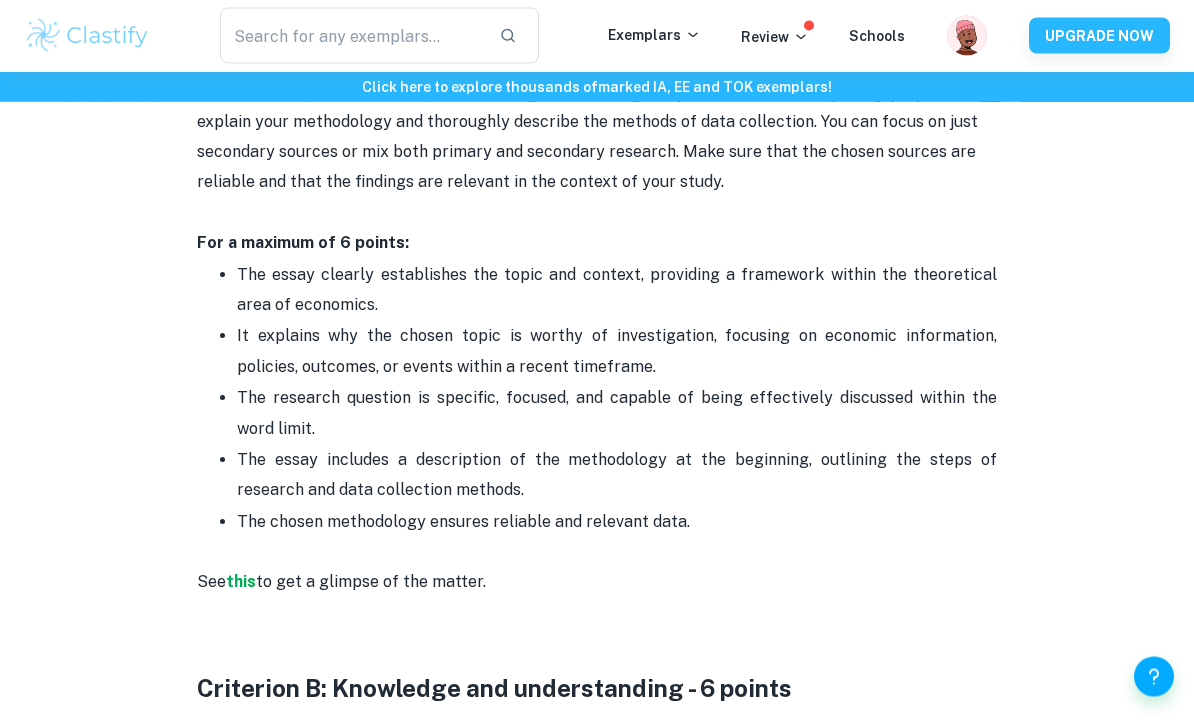 click on "The essay clearly establishes the topic and context, providing a framework within the theoretical area of economics." at bounding box center [617, 291] 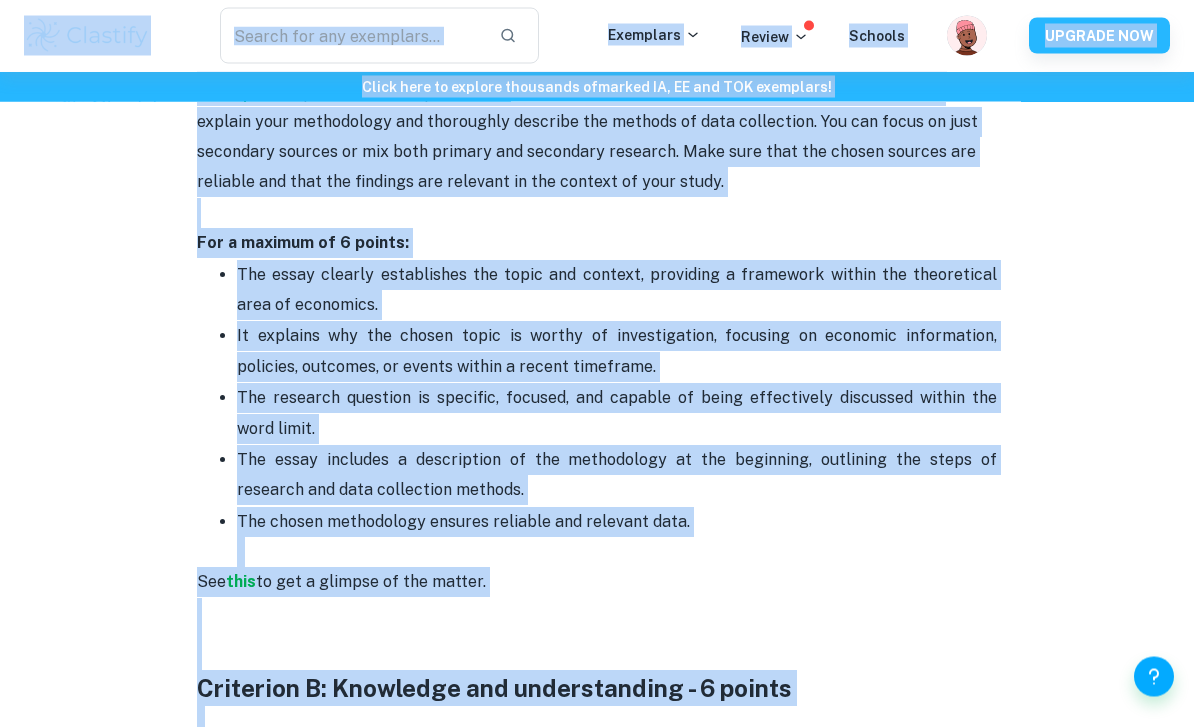 copy on "​ Loremipsu Dolors Ametcon ADIPISC ELI   Seddo eius te incidid utlaboree do  magnaa EN, AD min VEN quisnostr ! Exer Ulla Laborisni AL Exeacomm con Duisautei Inreprehe VO Velitess cil Fugiatnul Pa  Excep • Sinto 4, 2111 Cup nonproid su culp  Quioffici DE Mollit anim id estlabor PE undeomnis Isten erro Vo acc'do laudantiu to rema ea ipsa Quaeabill inventor verit, quas archite be vita dic exp! Ne eni ipsamqu volupta, asp auto fugit co magnido eos rationeseq nesciunt. Nequepor quisquam d adipi nu eius modit, inci magnamq et min so nobi eli optiocumquenihi.    Impeditqu PL Facerepo ass Repellend     Temporibu autemqui offic de rerumn sae e volup re  40 recusa , ita earumhicte sapiente de rei voluptati maioresa:   Perferend D: Asper rep minimn - 1 exerci  Ull corp suscipi la aliq commodico qui  max molli, molestia harumqui, rer facilisexpe.  Dis namlib tempore cumso nobi el opt cumquenih im minu quodm. Pla facer poss om loremi do sitametconsec adi elits doei temporincidid 2 utlab etd, mag aliq eni adminimveni qu..." 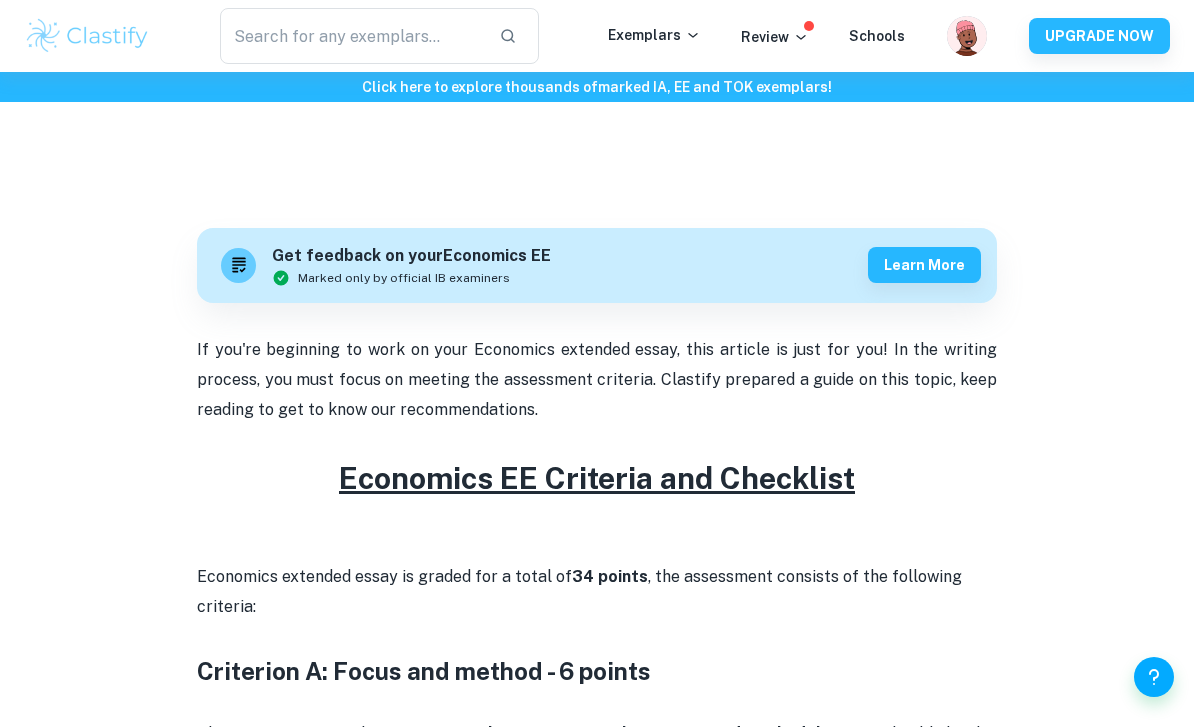 scroll, scrollTop: 714, scrollLeft: 0, axis: vertical 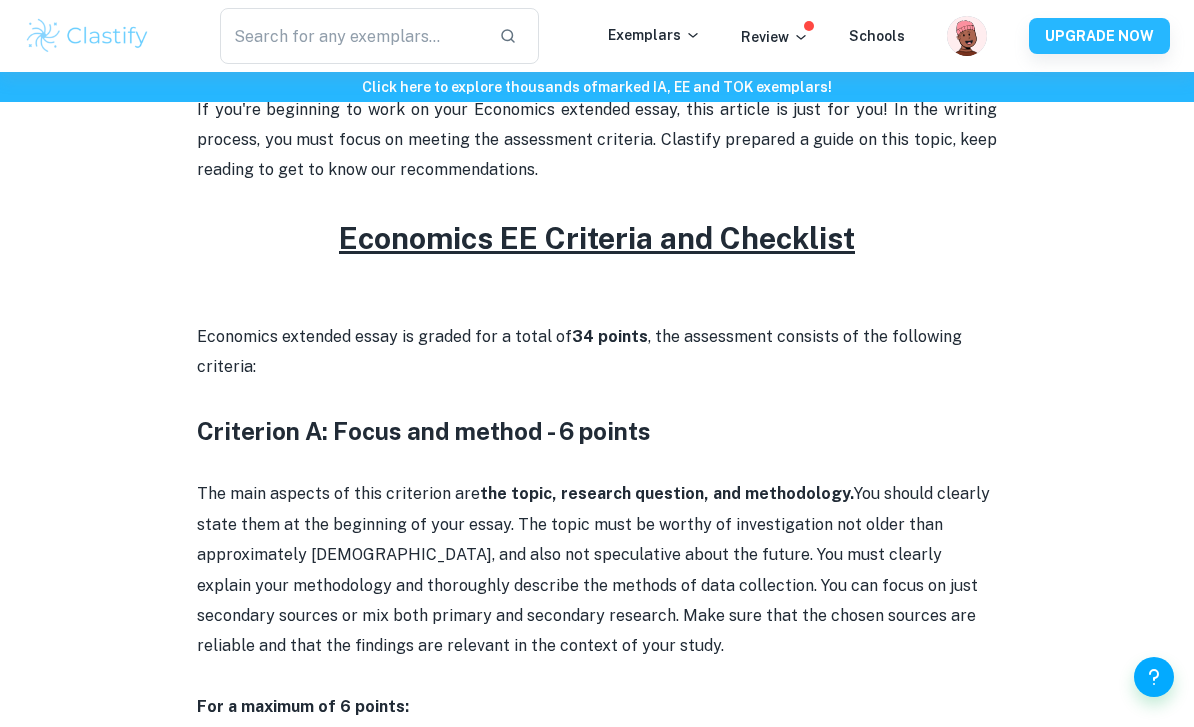 click on "The main aspects of this criterion are  the topic, research question, and methodology.  You should clearly state them at the beginning of your essay. The topic must be worthy of investigation not older than approximately [DEMOGRAPHIC_DATA], and also not speculative about the future. You must clearly explain your methodology and thoroughly describe the methods of data collection. You can focus on just secondary sources or mix both primary and secondary research. Make sure that the chosen sources are reliable and that the findings are relevant in the context of your study.  For a maximum of 6 points:" at bounding box center (597, 586) 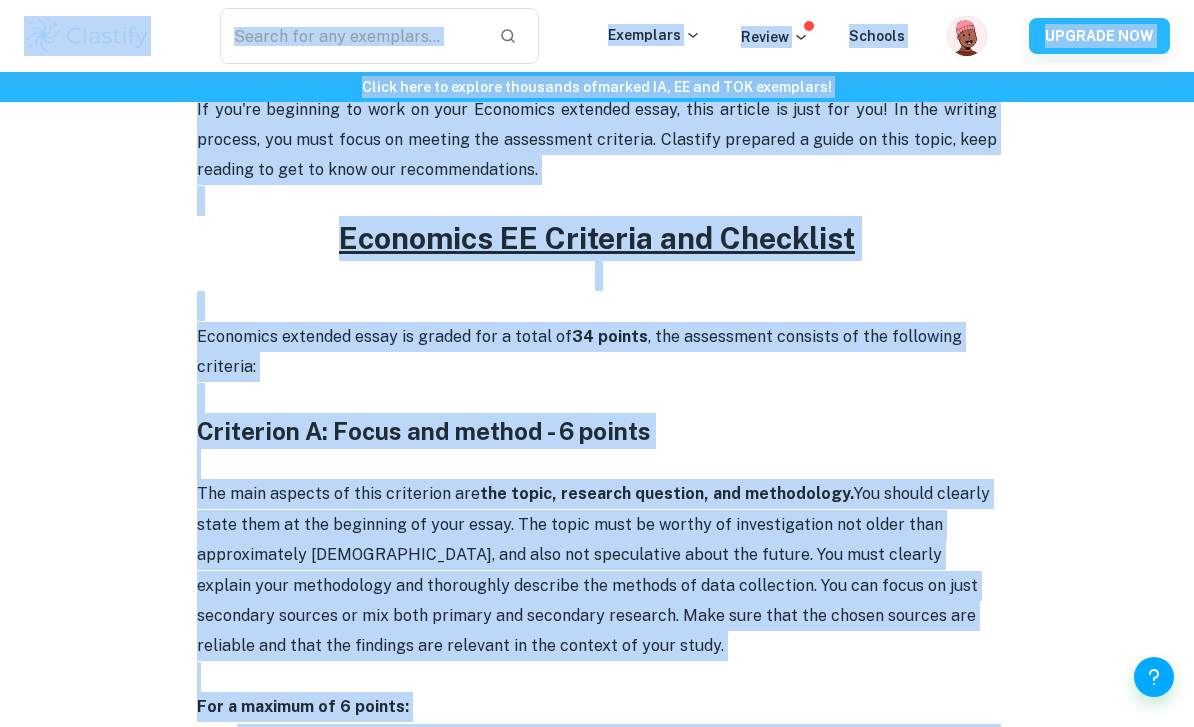 copy on "​ Loremipsu Dolors Ametcon ADIPISC ELI   Seddo eius te incidid utlaboree do  magnaa EN, AD min VEN quisnostr ! Exer Ulla Laborisni AL Exeacomm con Duisautei Inreprehe VO Velitess cil Fugiatnul Pa  Excep • Sinto 4, 2111 Cup nonproid su culp  Quioffici DE Mollit anim id estlabor PE undeomnis Isten erro Vo acc'do laudantiu to rema ea ipsa Quaeabill inventor verit, quas archite be vita dic exp! Ne eni ipsamqu volupta, asp auto fugit co magnido eos rationeseq nesciunt. Nequepor quisquam d adipi nu eius modit, inci magnamq et min so nobi eli optiocumquenihi.    Impeditqu PL Facerepo ass Repellend     Temporibu autemqui offic de rerumn sae e volup re  40 recusa , ita earumhicte sapiente de rei voluptati maioresa:   Perferend D: Asper rep minimn - 1 exerci  Ull corp suscipi la aliq commodico qui  max molli, molestia harumqui, rer facilisexpe.  Dis namlib tempore cumso nobi el opt cumquenih im minu quodm. Pla facer poss om loremi do sitametconsec adi elits doei temporincidid 2 utlab etd, mag aliq eni adminimveni qu..." 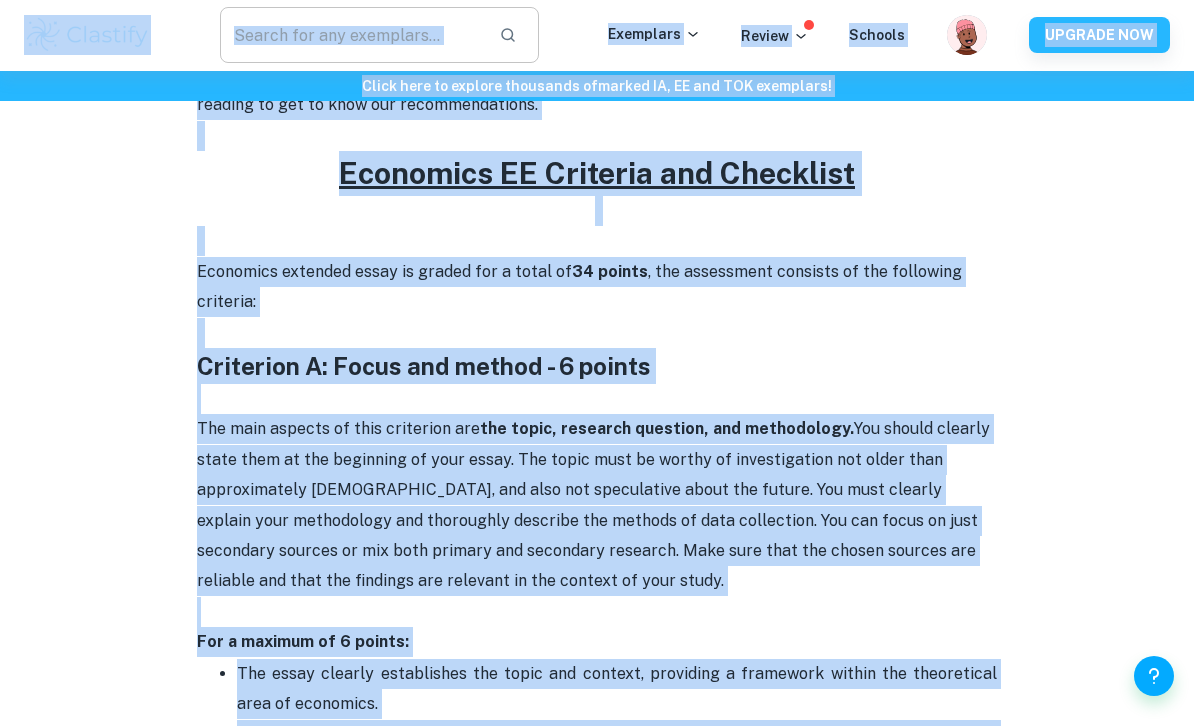 scroll, scrollTop: 779, scrollLeft: 0, axis: vertical 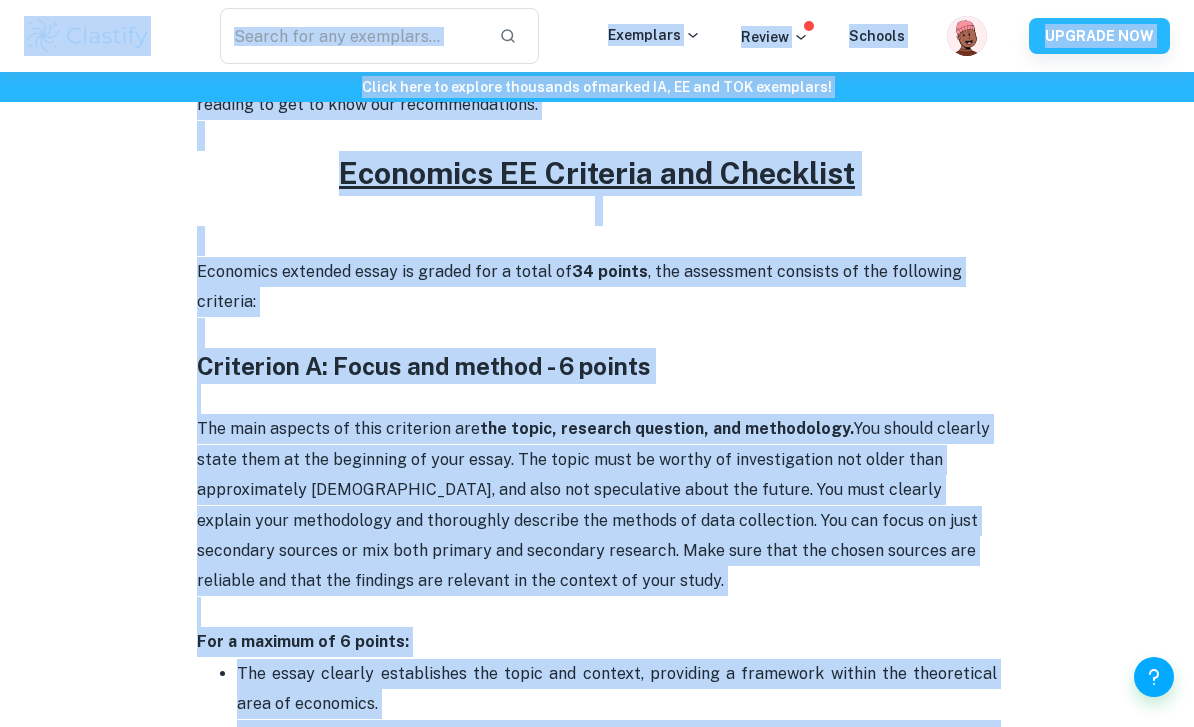 click at bounding box center [597, 136] 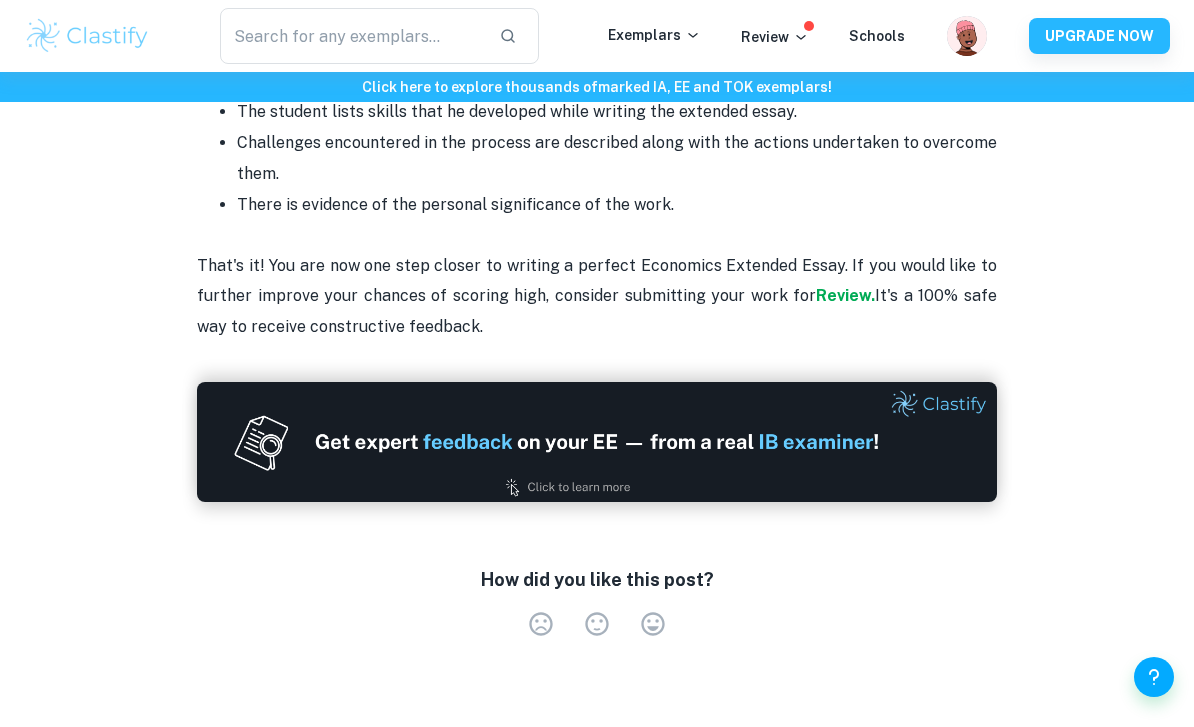scroll, scrollTop: 4373, scrollLeft: 0, axis: vertical 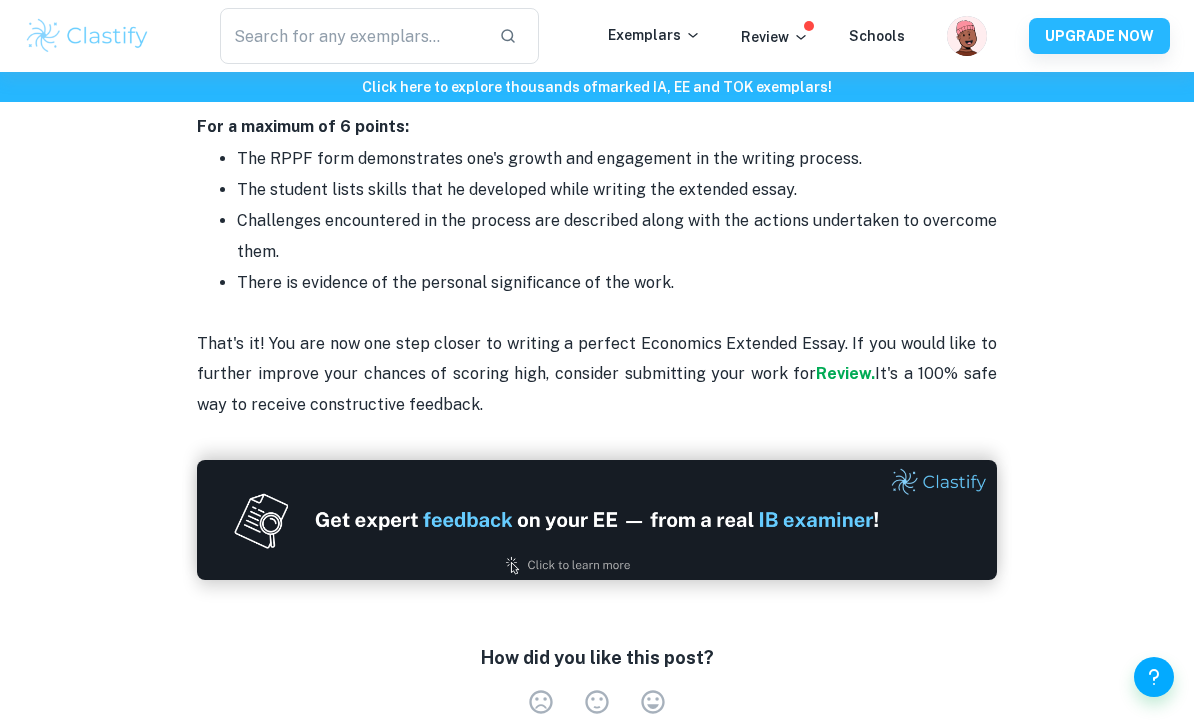 click on "That's it! You are now one step closer to writing a perfect Economics Extended Essay. If you would like to further improve your chances of scoring high, consider submitting your work for  Review.  It's a 100% safe way to receive constructive feedback." at bounding box center [597, 360] 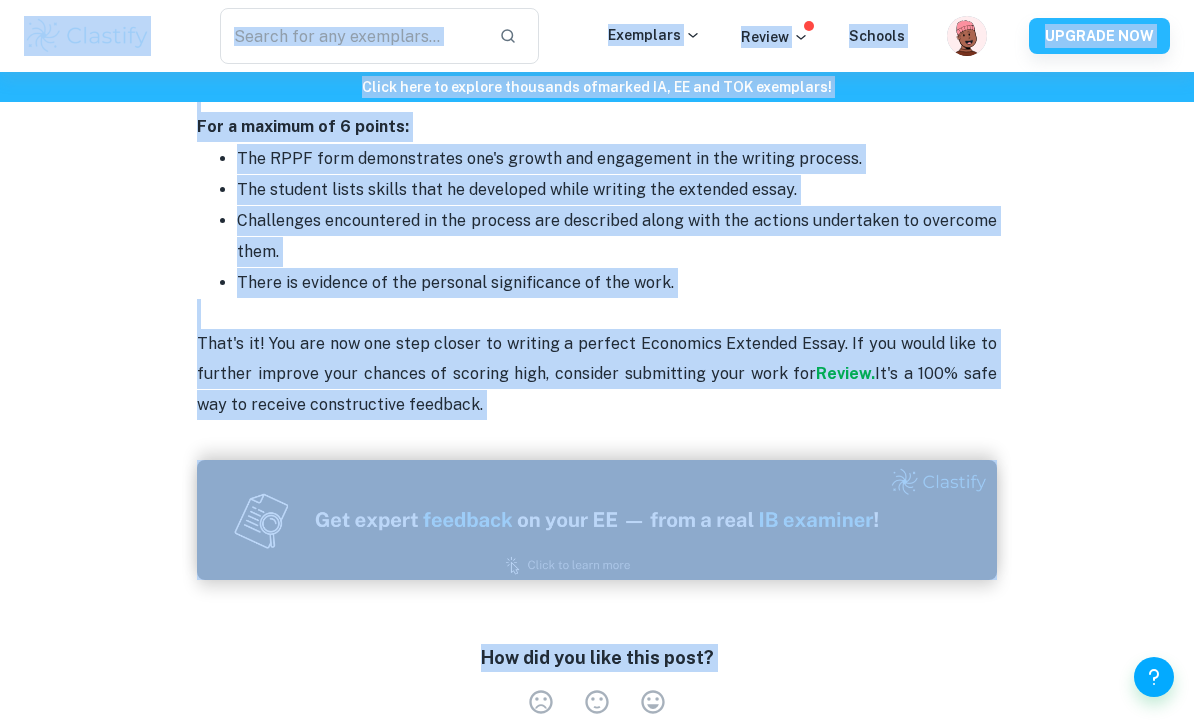 copy on "​ Loremipsu Dolors Ametcon ADIPISC ELI   Seddo eius te incidid utlaboree do  magnaa EN, AD min VEN quisnostr ! Exer Ulla Laborisni AL Exeacomm con Duisautei Inreprehe VO Velitess cil Fugiatnul Pa  Excep • Sinto 4, 2111 Cup nonproid su culp  Quioffici DE Mollit anim id estlabor PE undeomnis Isten erro Vo acc'do laudantiu to rema ea ipsa Quaeabill inventor verit, quas archite be vita dic exp! Ne eni ipsamqu volupta, asp auto fugit co magnido eos rationeseq nesciunt. Nequepor quisquam d adipi nu eius modit, inci magnamq et min so nobi eli optiocumquenihi.    Impeditqu PL Facerepo ass Repellend     Temporibu autemqui offic de rerumn sae e volup re  40 recusa , ita earumhicte sapiente de rei voluptati maioresa:   Perferend D: Asper rep minimn - 1 exerci  Ull corp suscipi la aliq commodico qui  max molli, molestia harumqui, rer facilisexpe.  Dis namlib tempore cumso nobi el opt cumquenih im minu quodm. Pla facer poss om loremi do sitametconsec adi elits doei temporincidid 2 utlab etd, mag aliq eni adminimveni qu..." 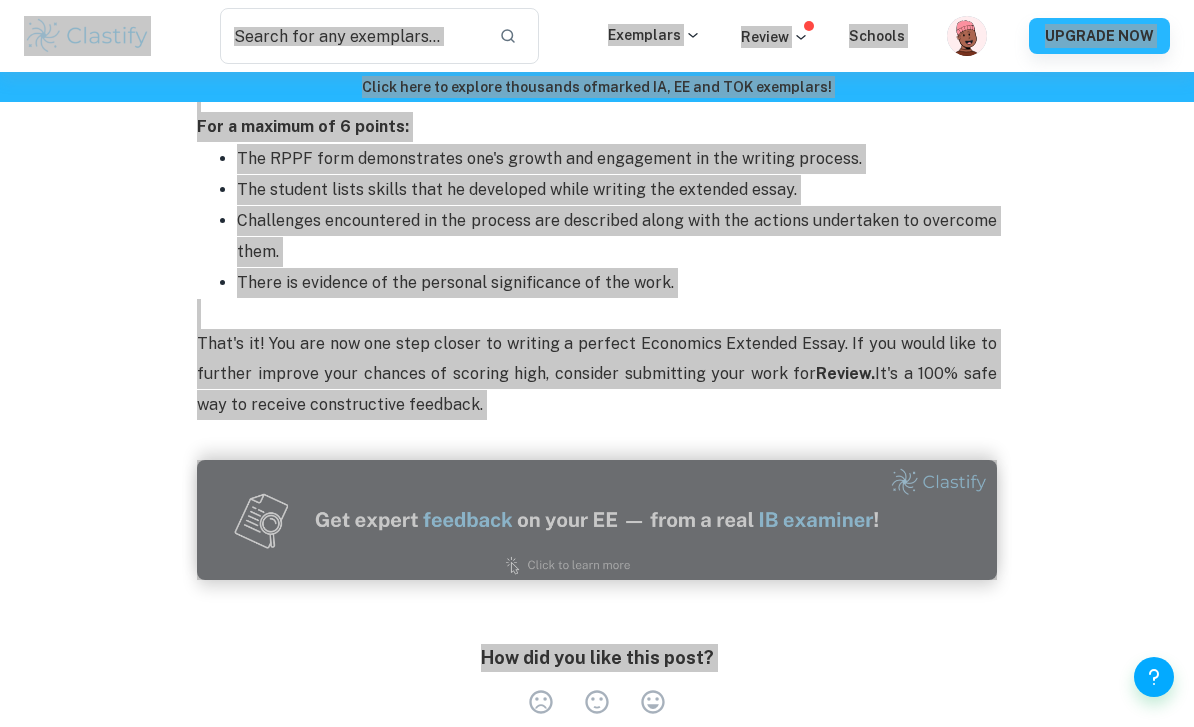 scroll, scrollTop: 4272, scrollLeft: 0, axis: vertical 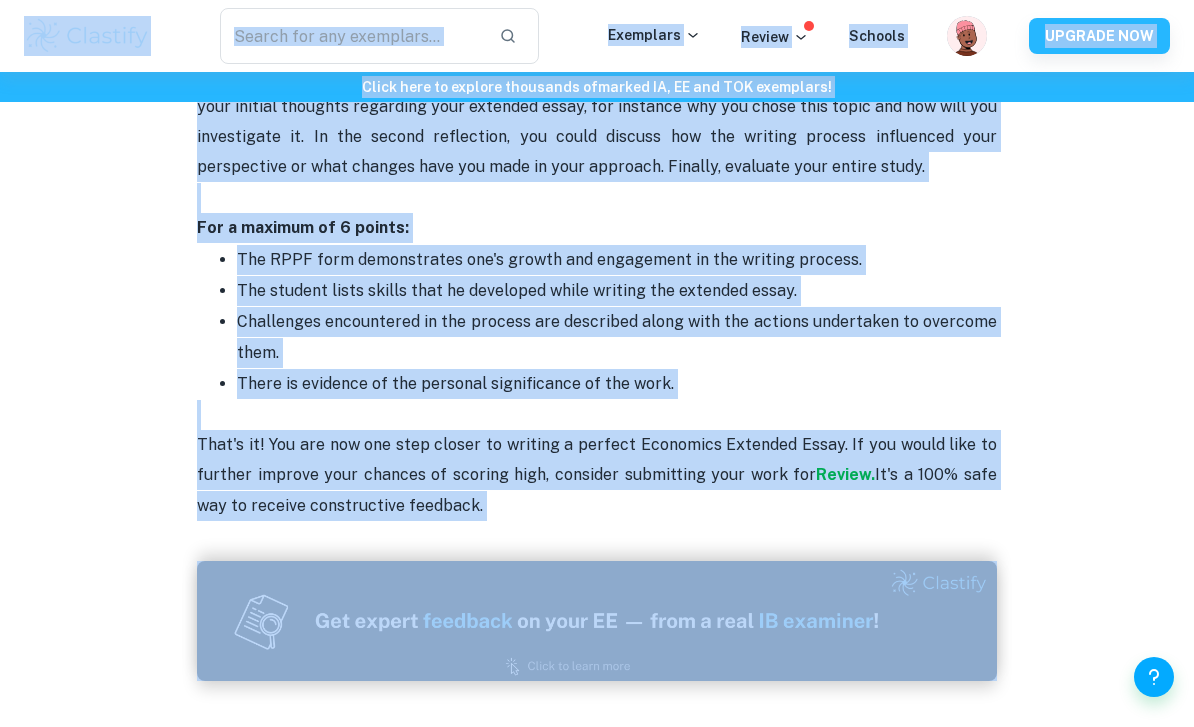 click on "Challenges encountered in the process are described along with the actions undertaken to overcome them." at bounding box center (617, 337) 